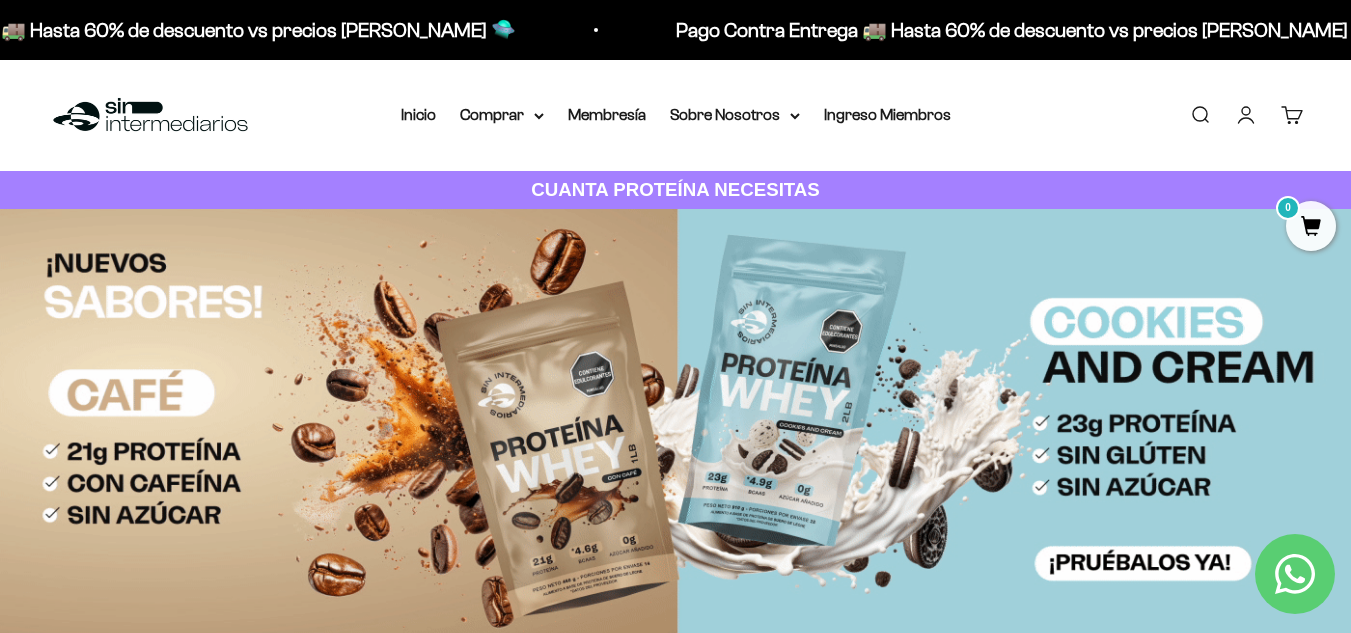 scroll, scrollTop: 0, scrollLeft: 0, axis: both 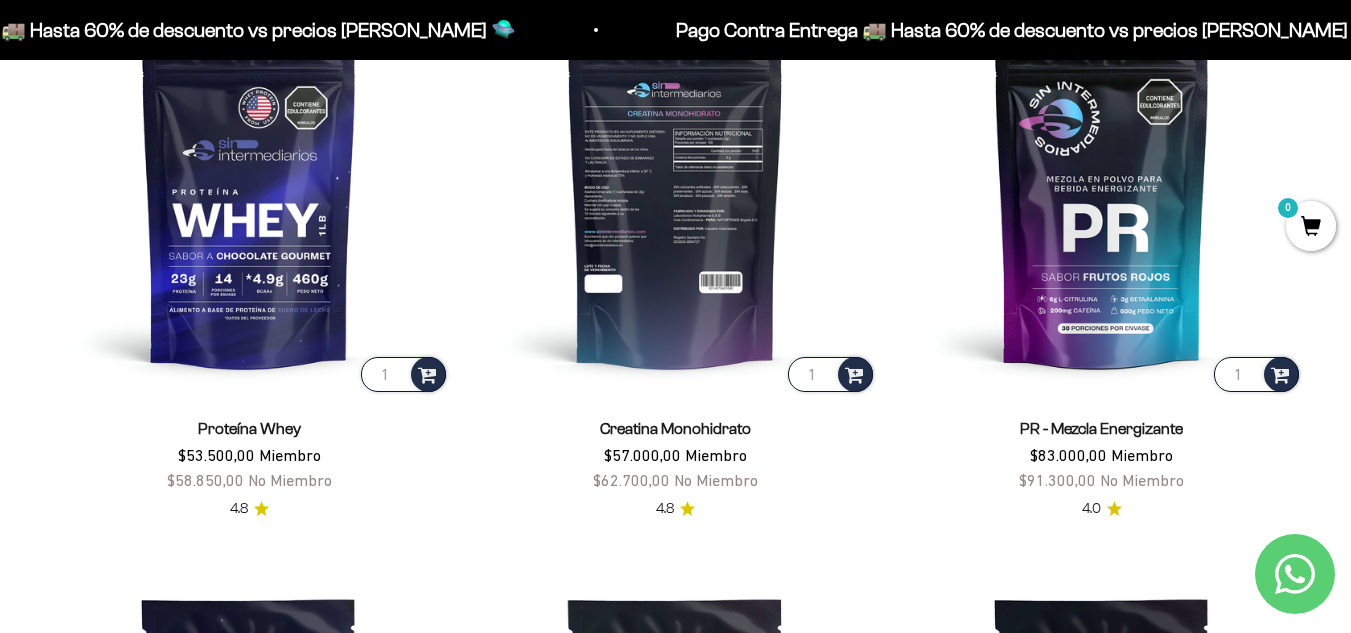 click at bounding box center (675, 194) 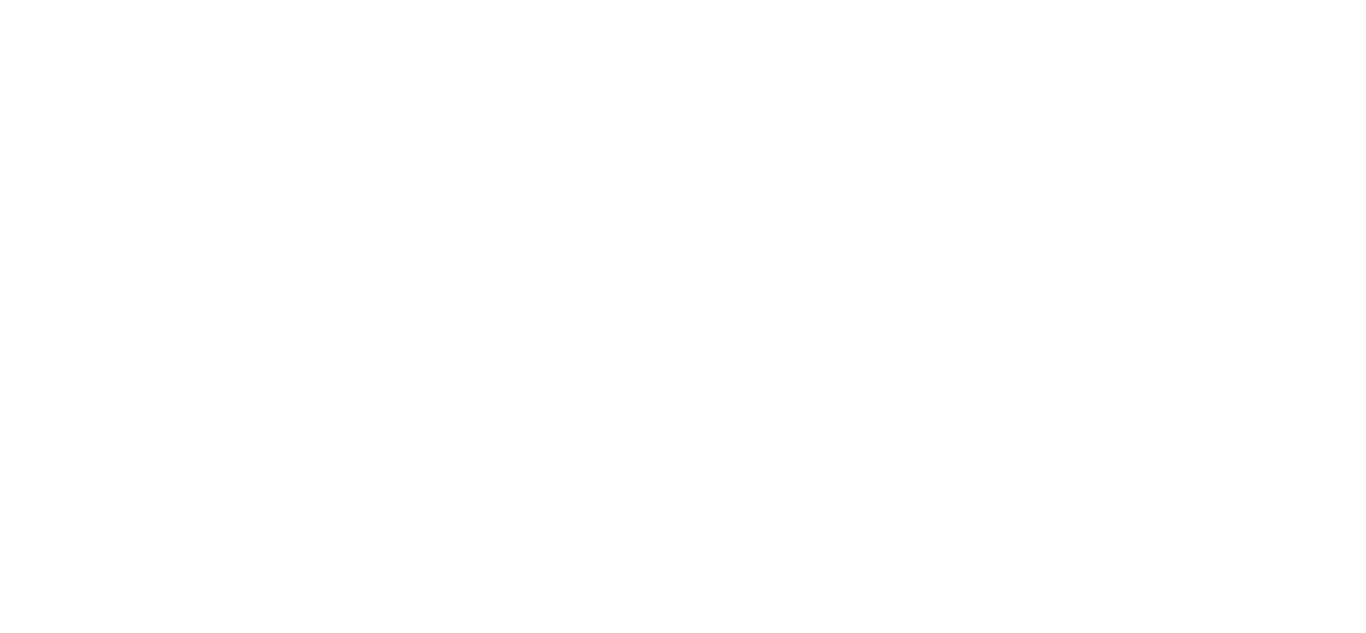 scroll, scrollTop: 0, scrollLeft: 0, axis: both 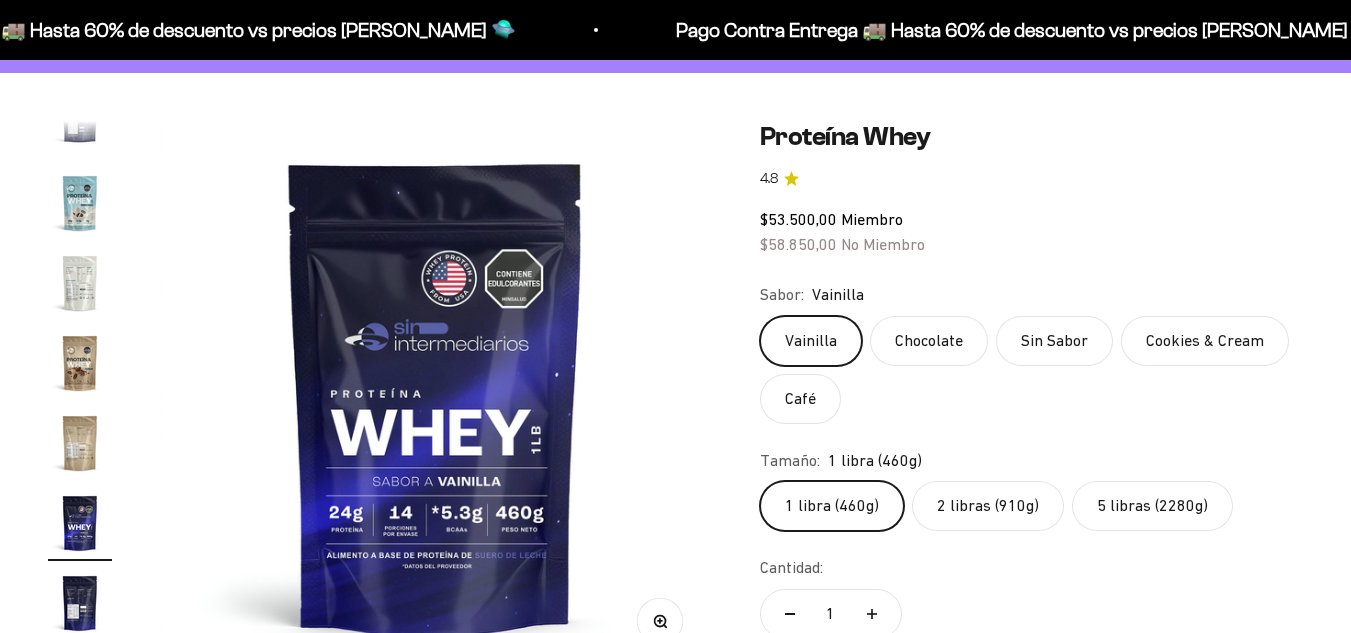click at bounding box center (436, 397) 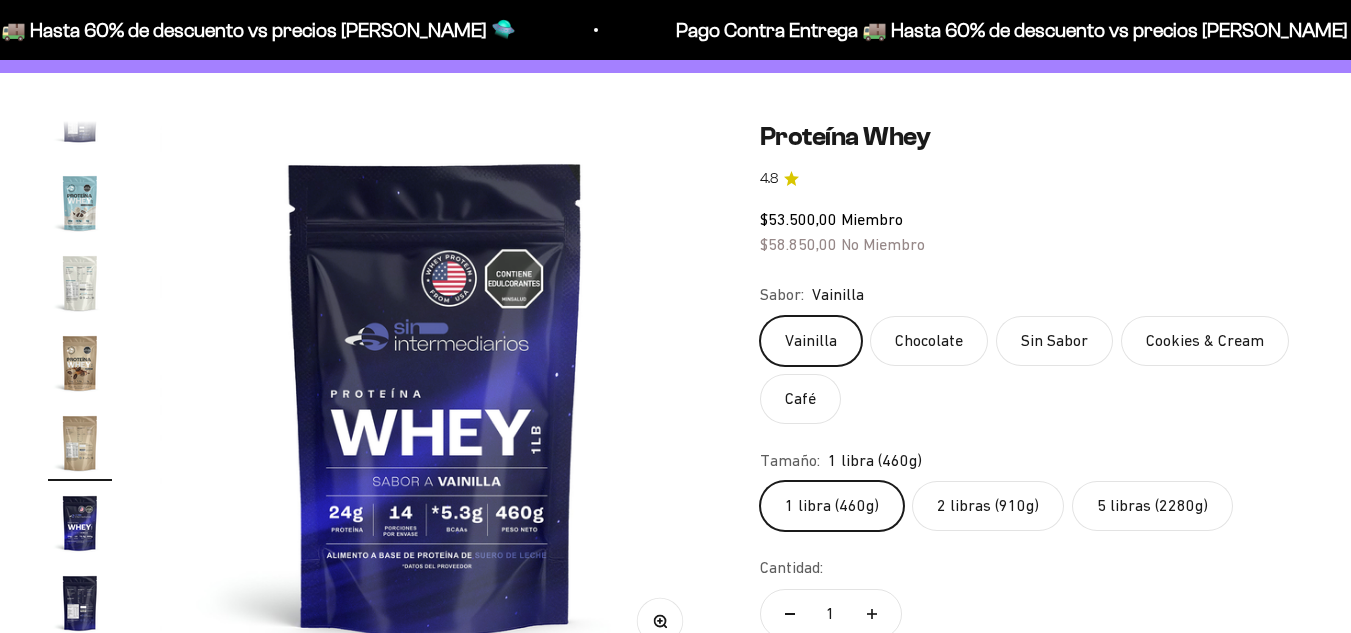 scroll, scrollTop: 0, scrollLeft: 8553, axis: horizontal 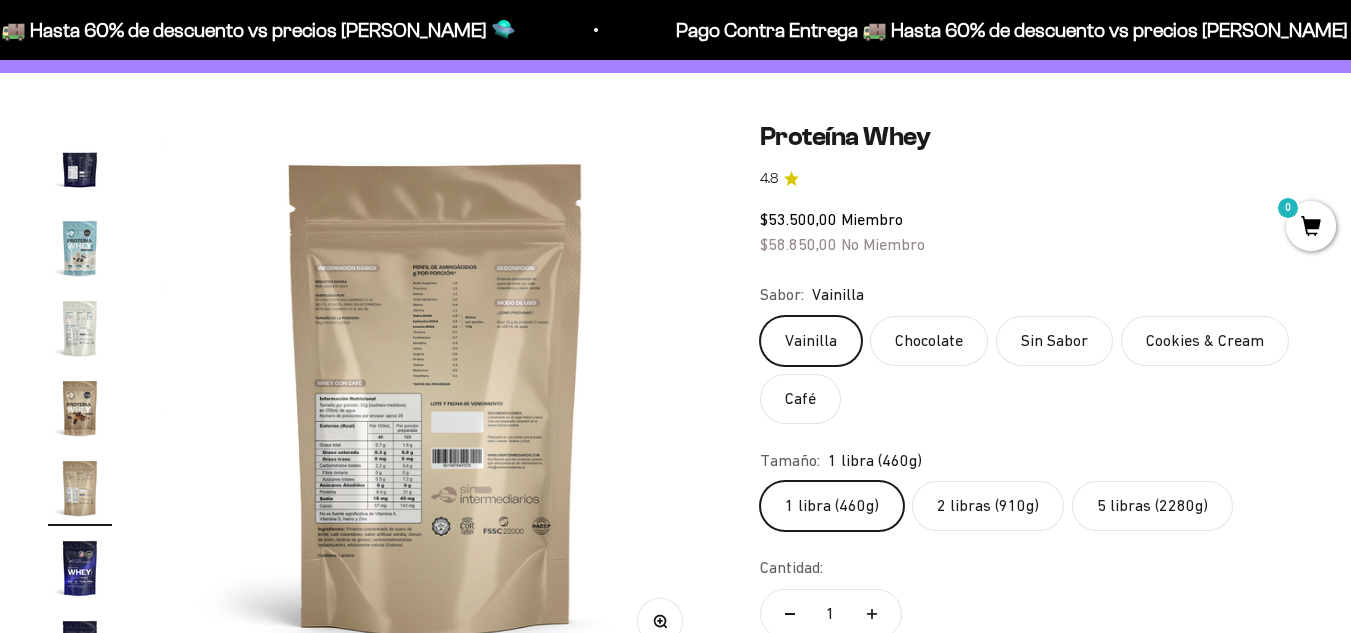 click at bounding box center (436, 397) 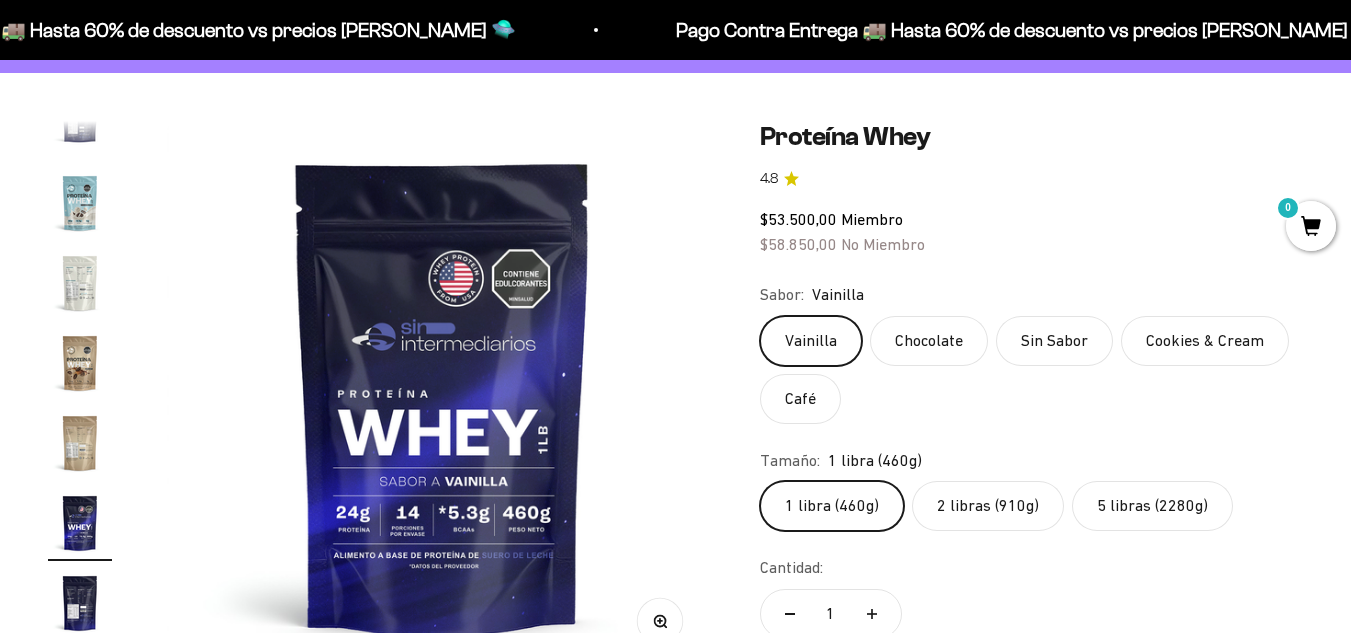 scroll, scrollTop: 0, scrollLeft: 9022, axis: horizontal 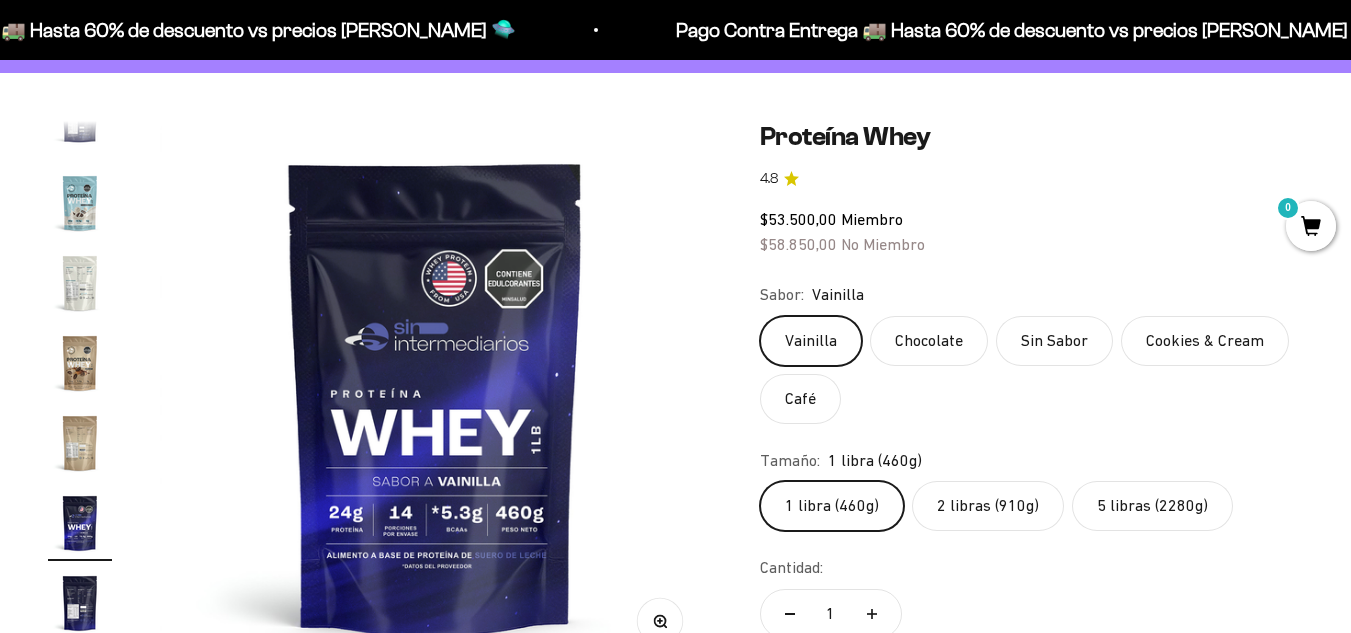 click at bounding box center [436, 397] 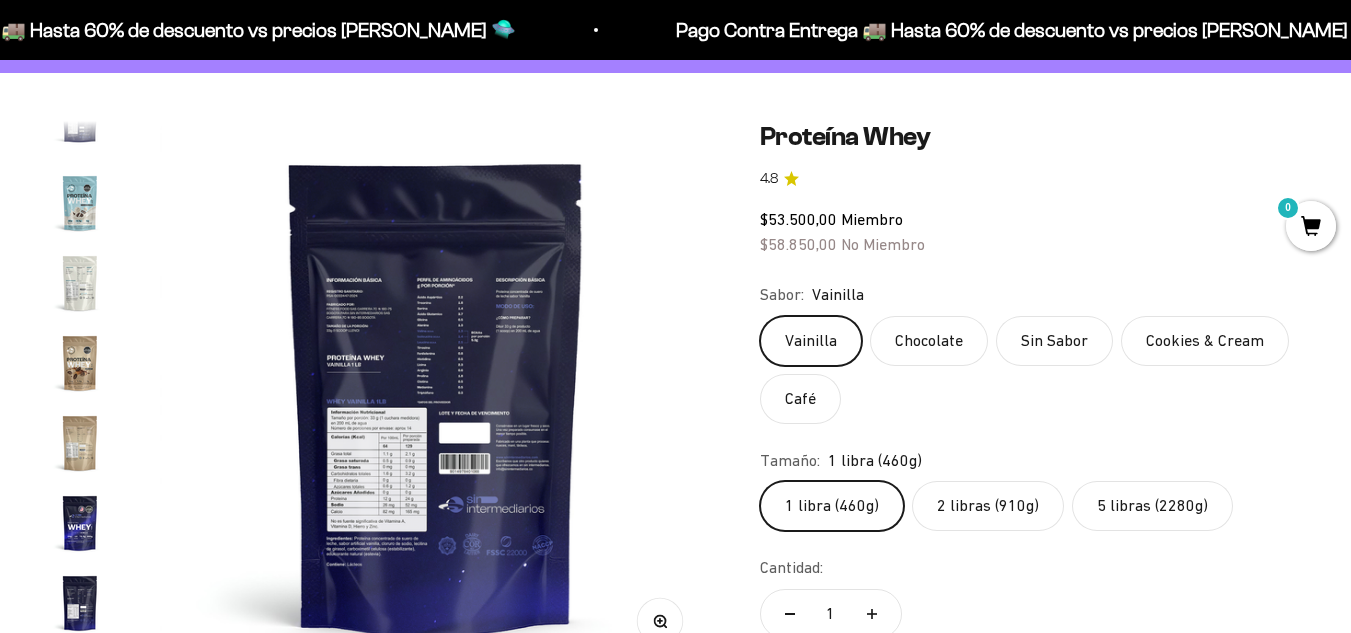 click at bounding box center (436, 397) 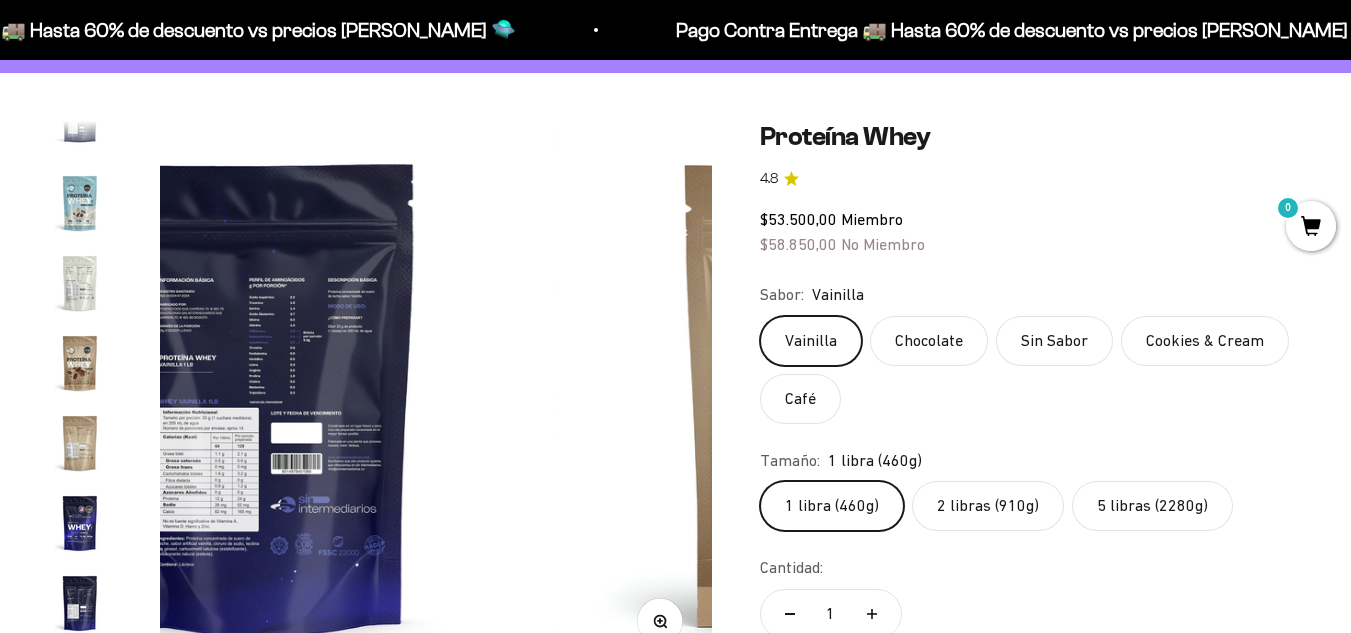 click at bounding box center (436, 397) 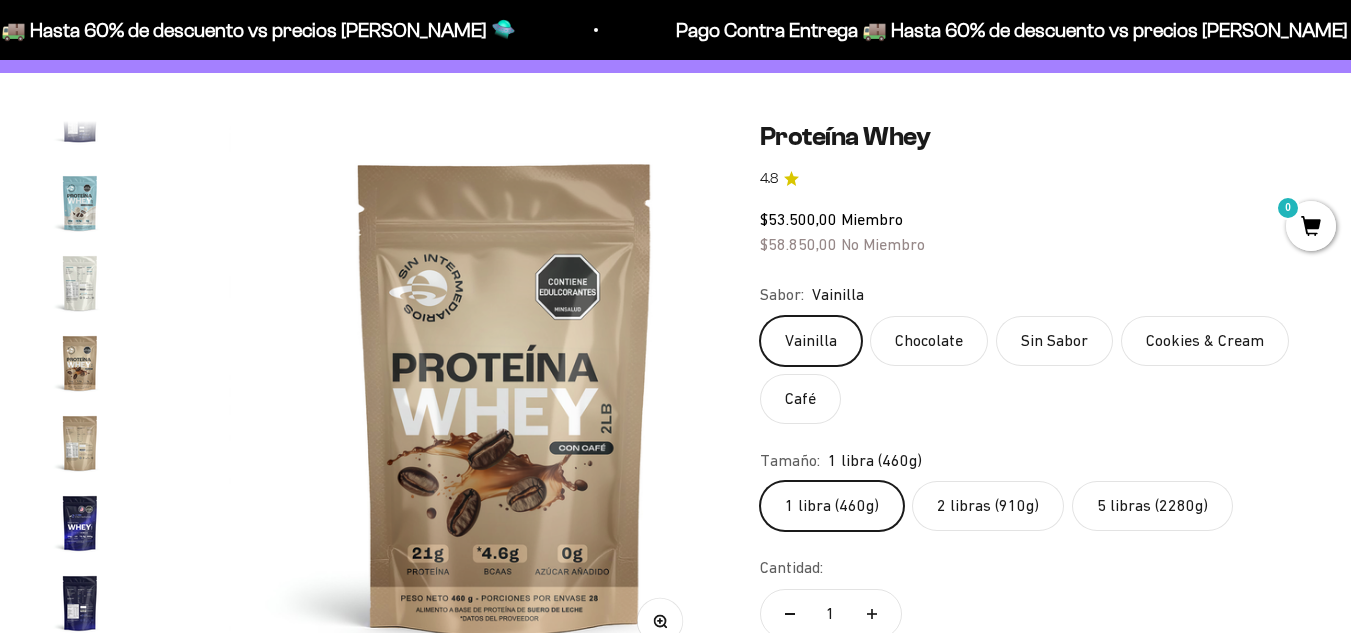 scroll, scrollTop: 0, scrollLeft: 10149, axis: horizontal 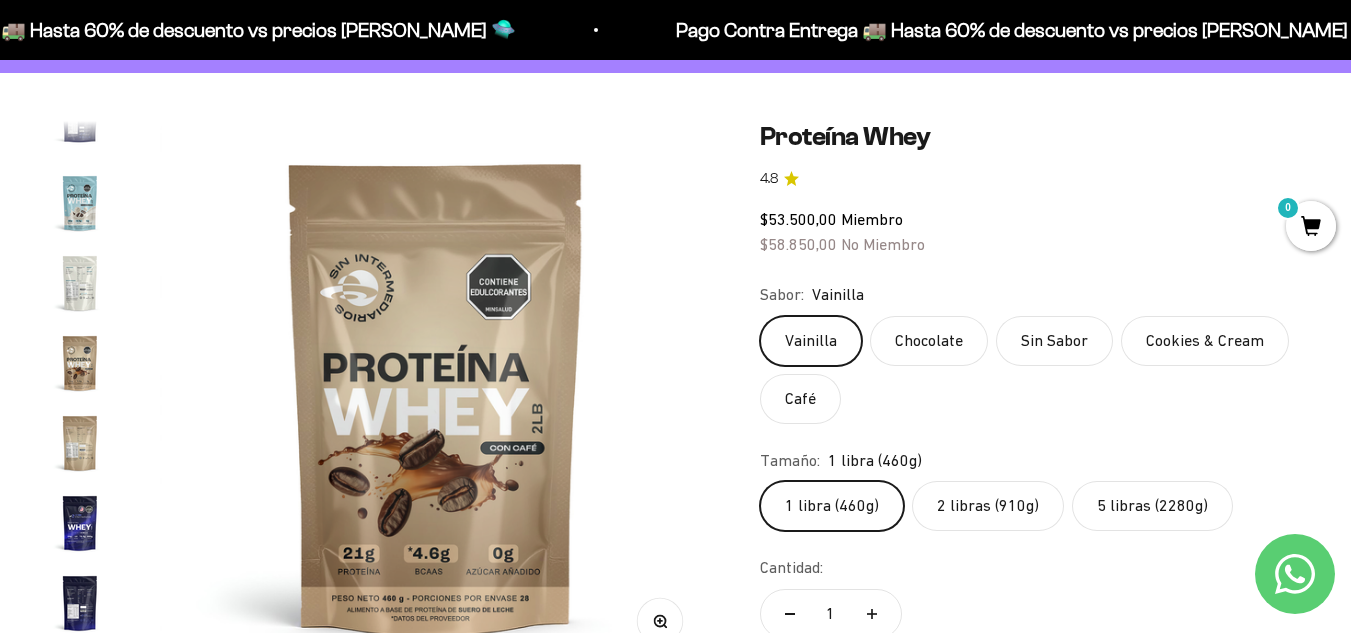 click at bounding box center [436, 397] 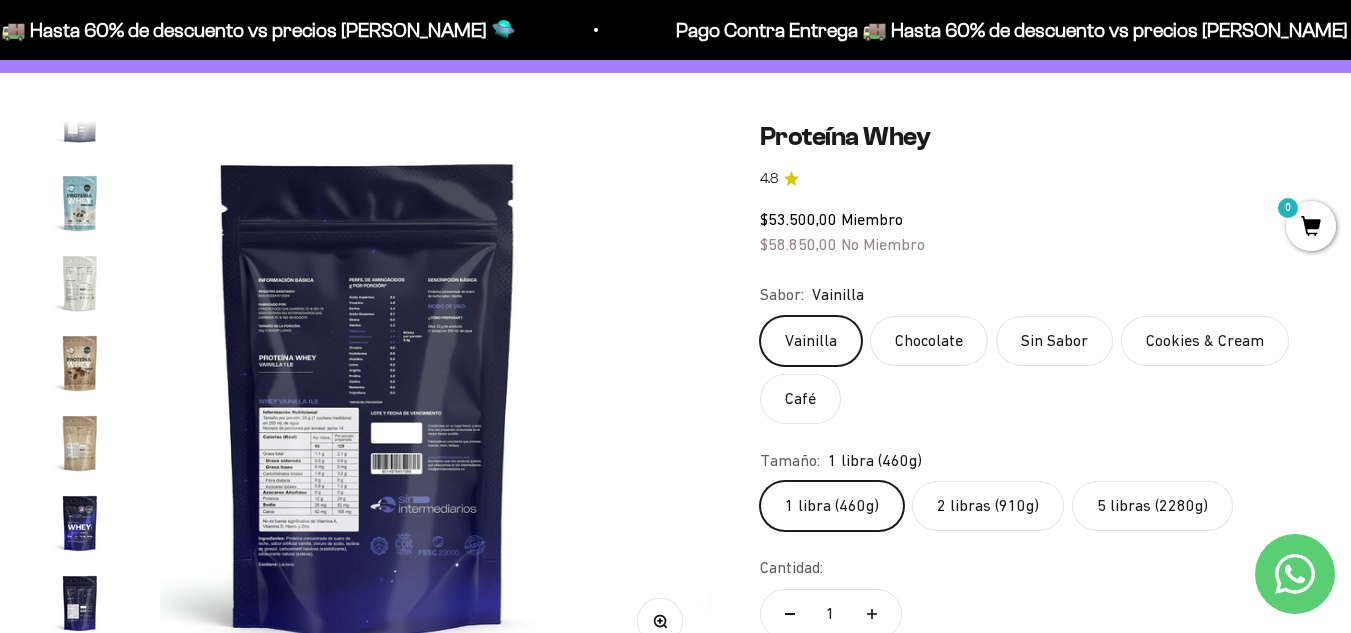 scroll, scrollTop: 0, scrollLeft: 9585, axis: horizontal 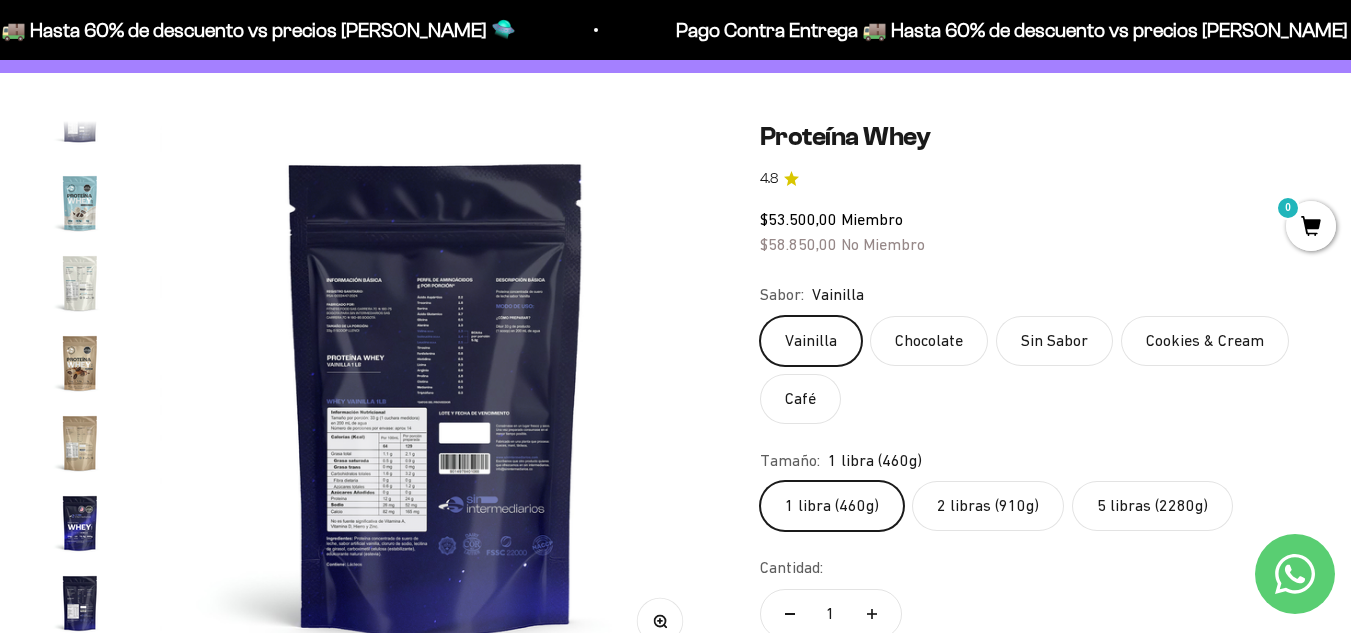 click 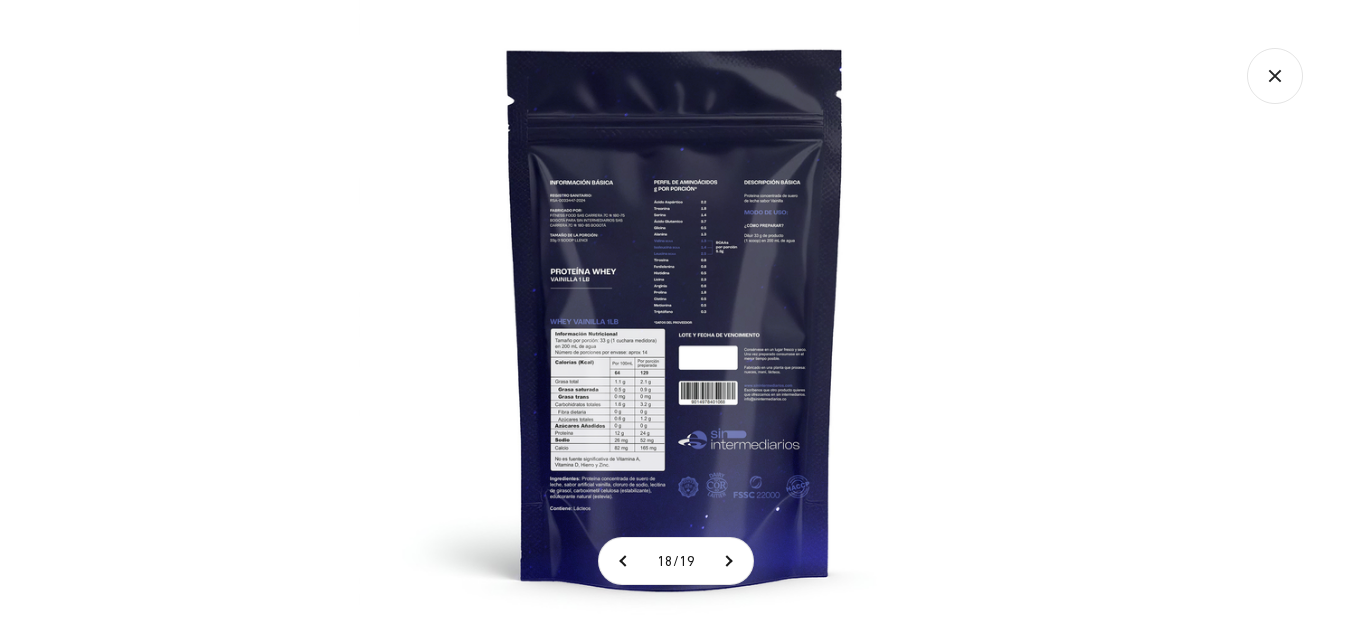 click at bounding box center (675, 316) 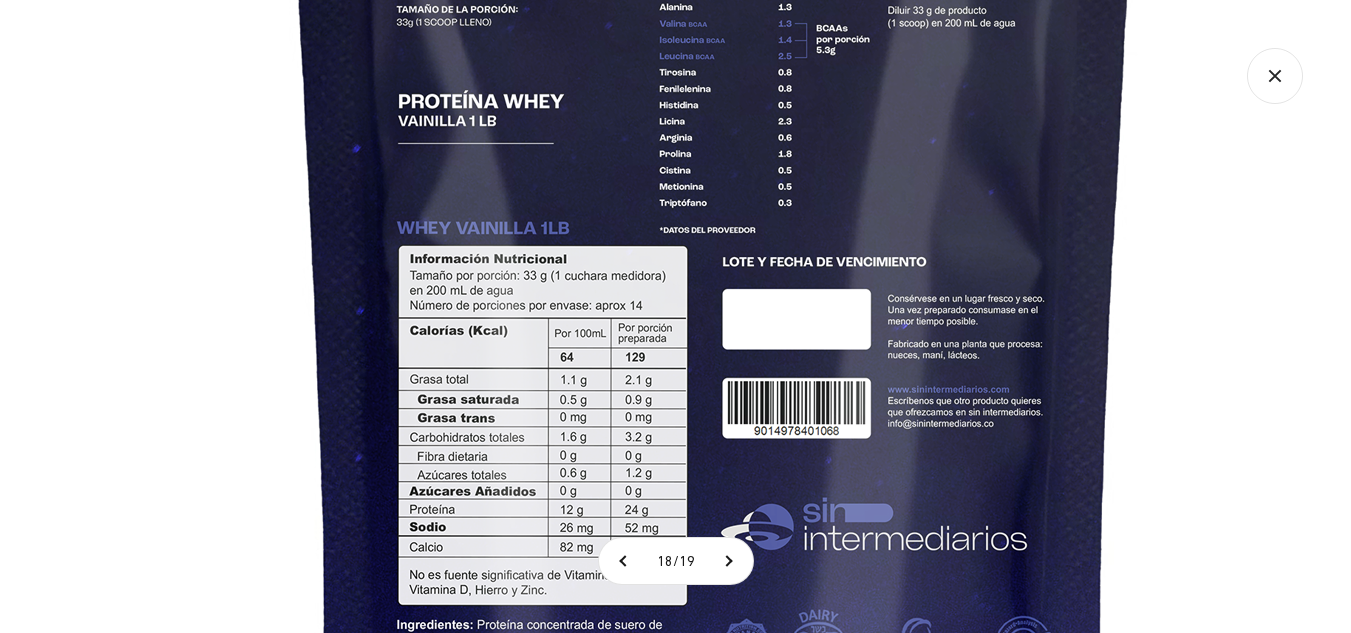 click at bounding box center (714, 215) 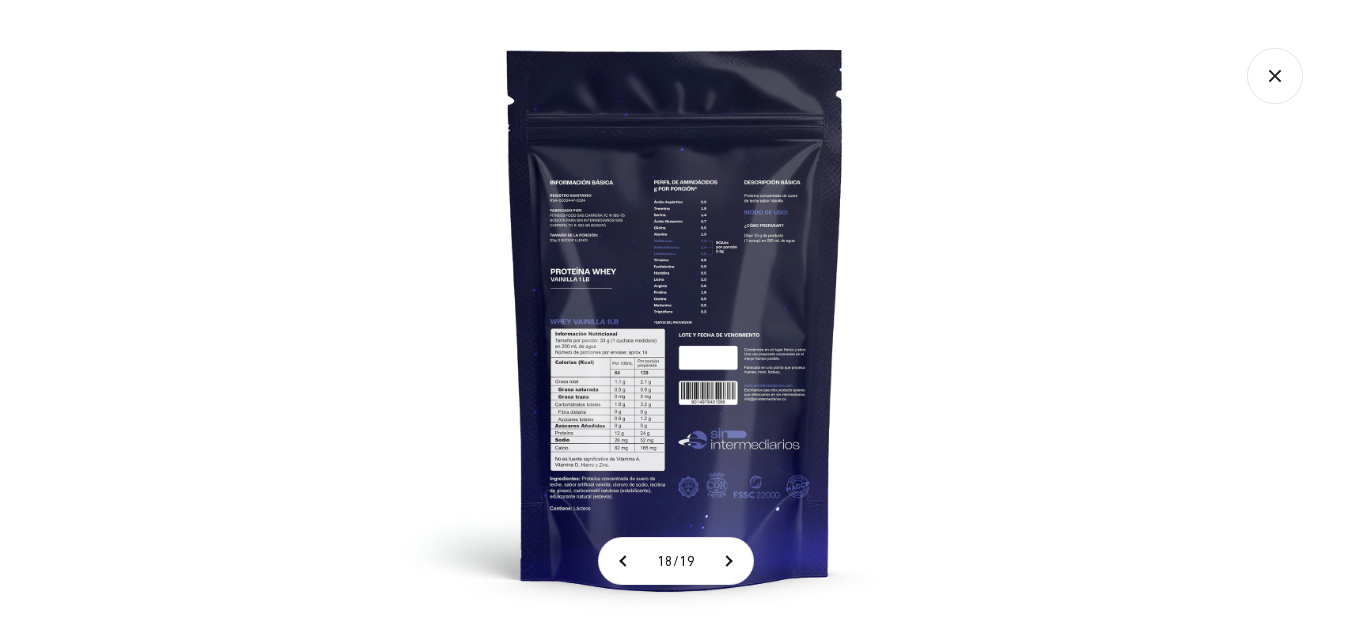 click 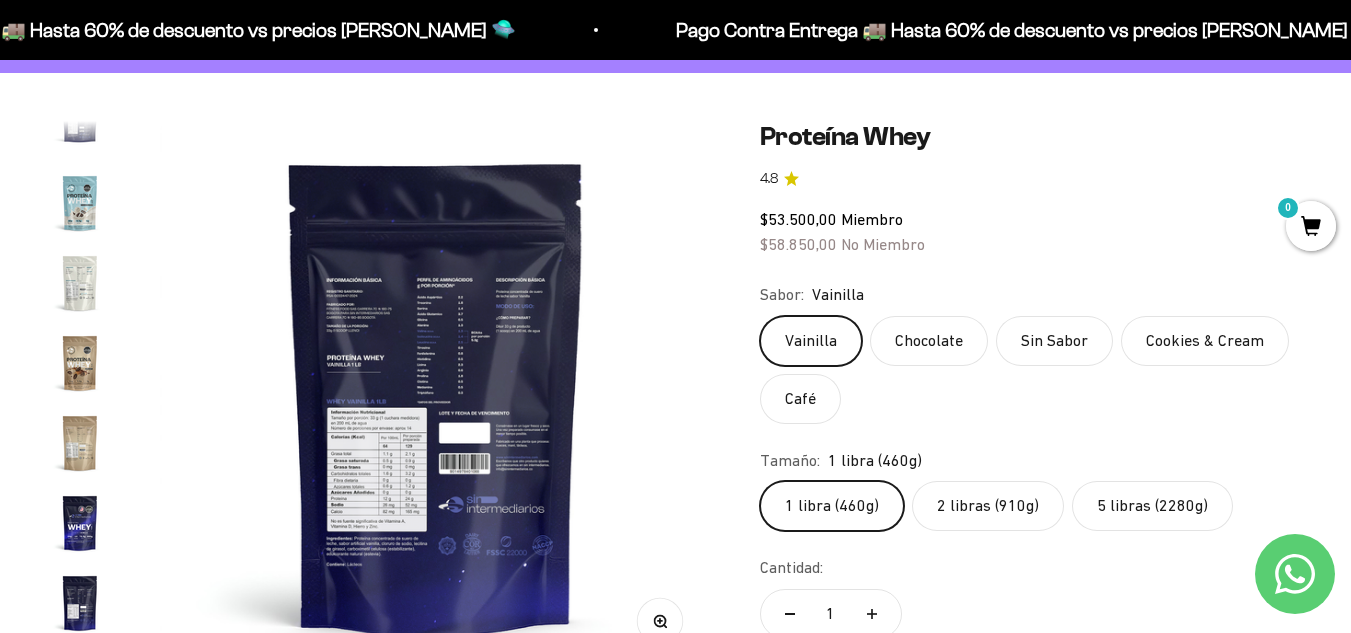 scroll, scrollTop: 146, scrollLeft: 0, axis: vertical 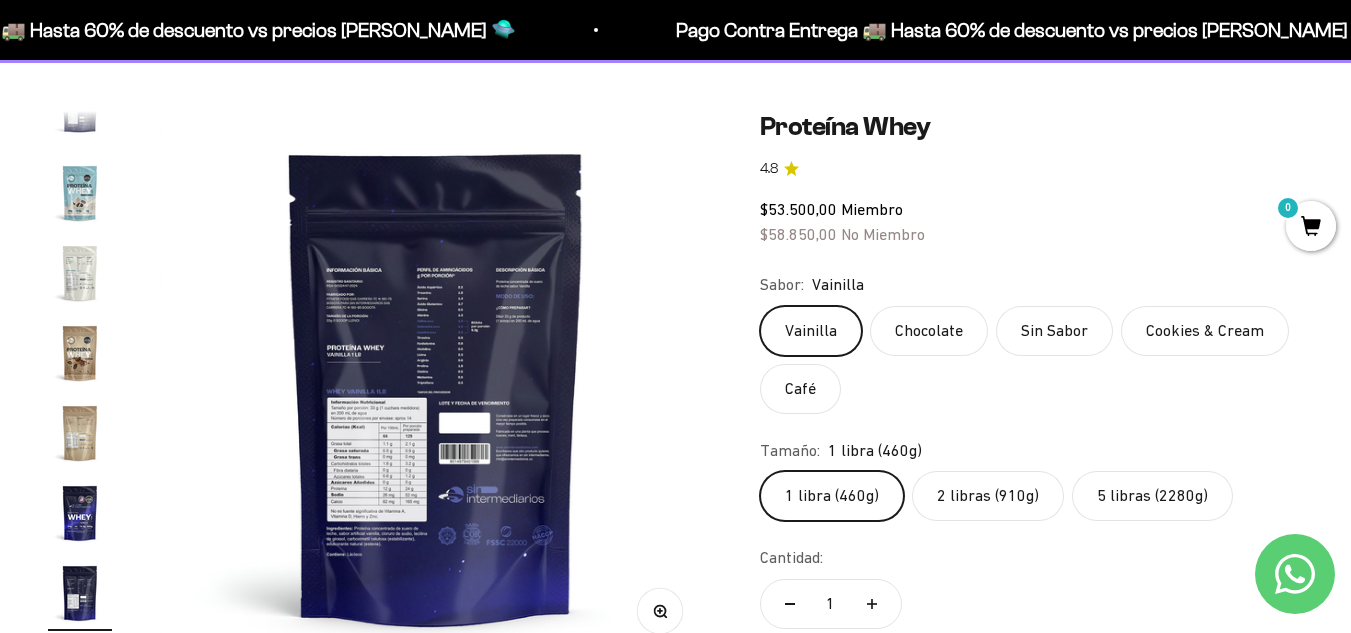 click at bounding box center [436, 387] 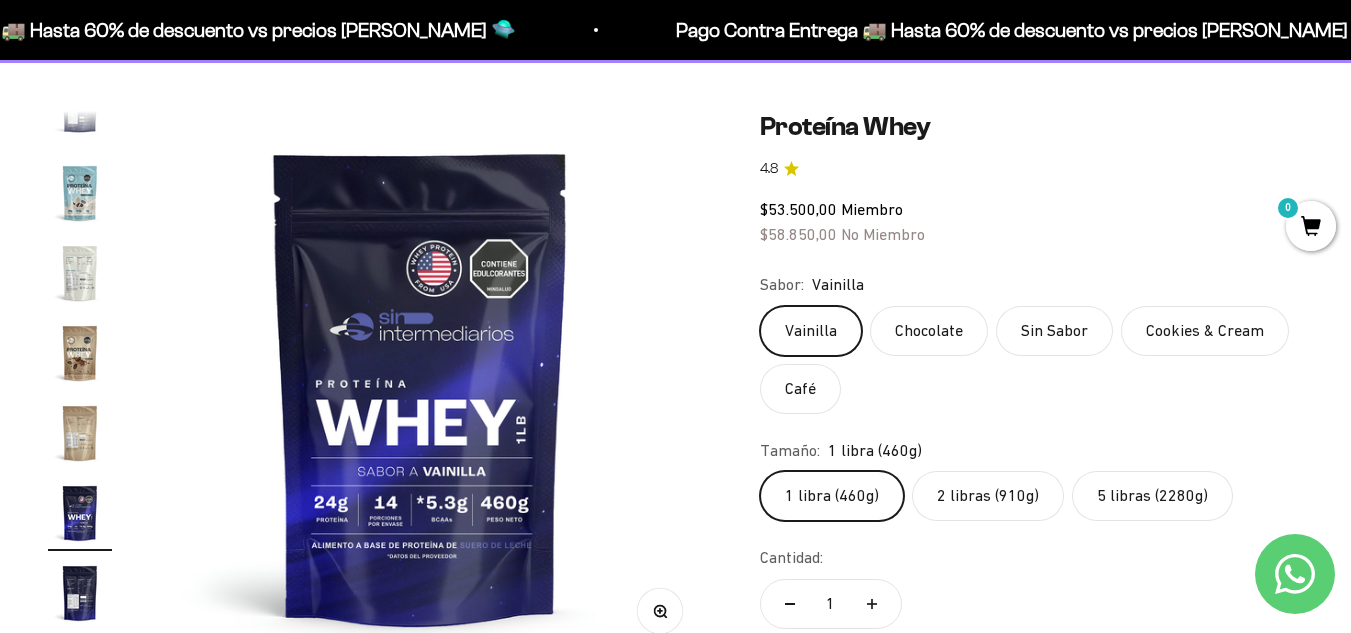 scroll, scrollTop: 0, scrollLeft: 9022, axis: horizontal 